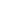 scroll, scrollTop: 0, scrollLeft: 0, axis: both 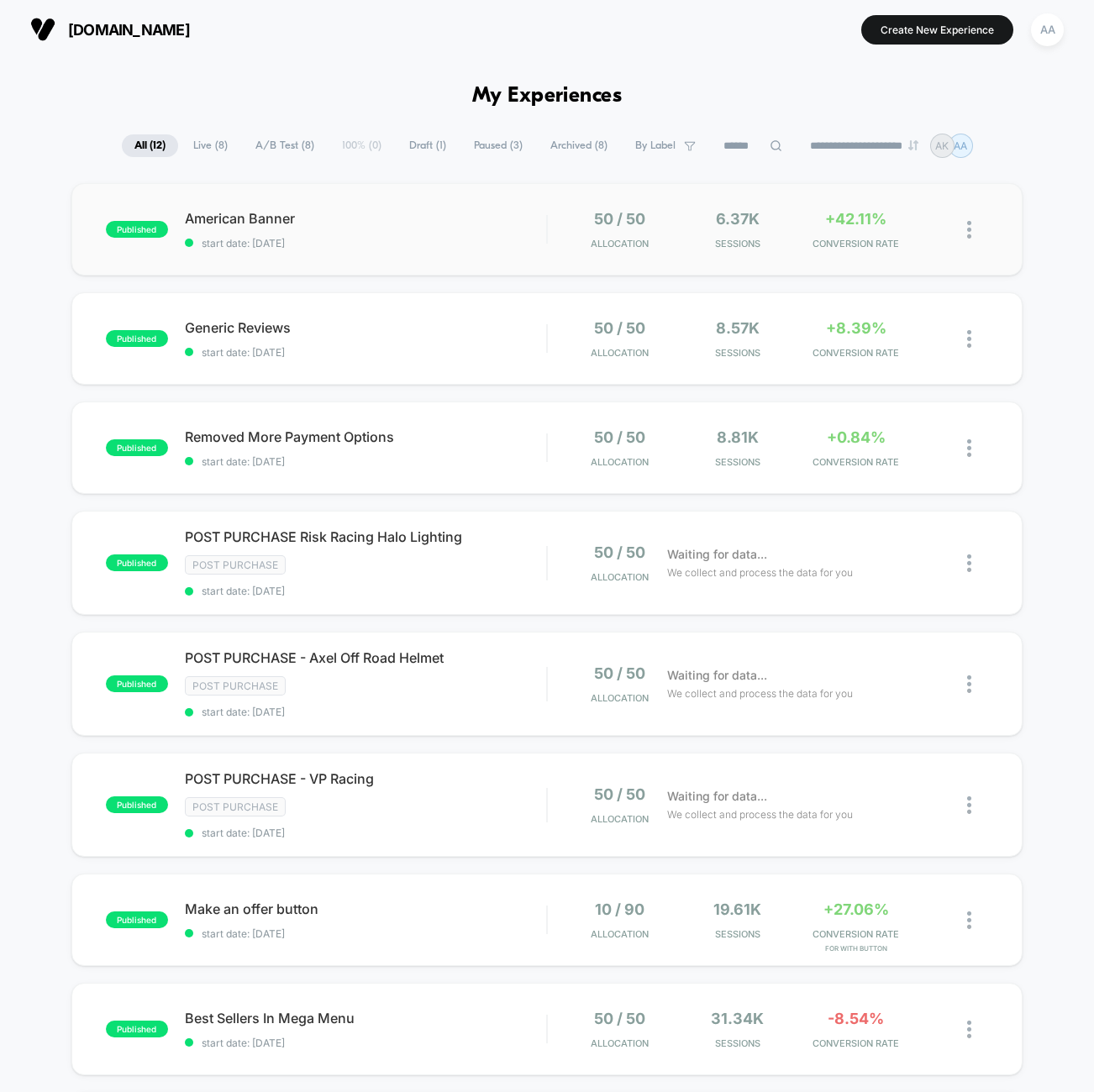 click on "published American Banner start date: [DATE] 50 / 50 Allocation 6.37k Sessions +42.11% CONVERSION RATE" at bounding box center [547, 229] 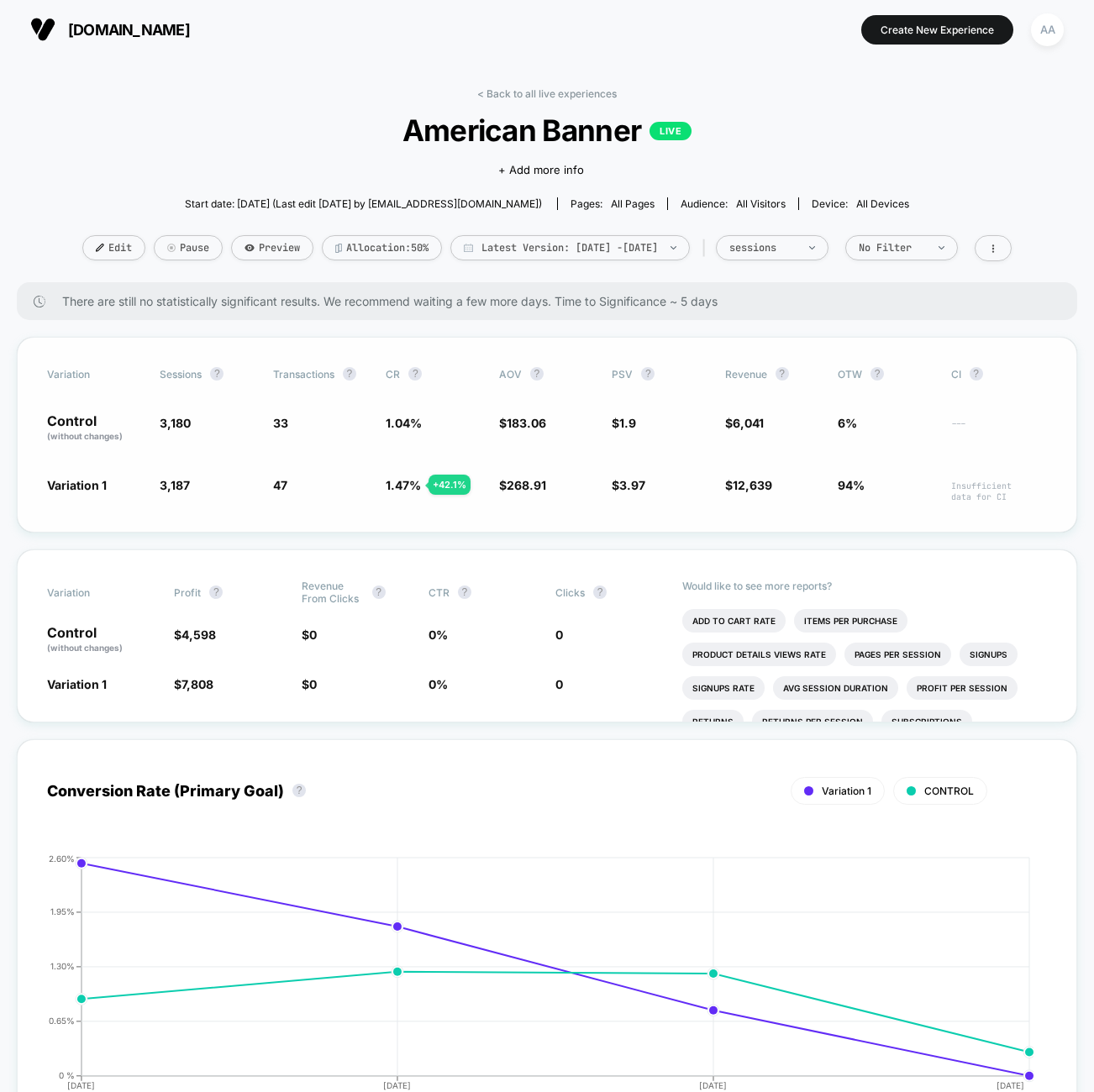 click on "$ 183.06" at bounding box center (547, 428) 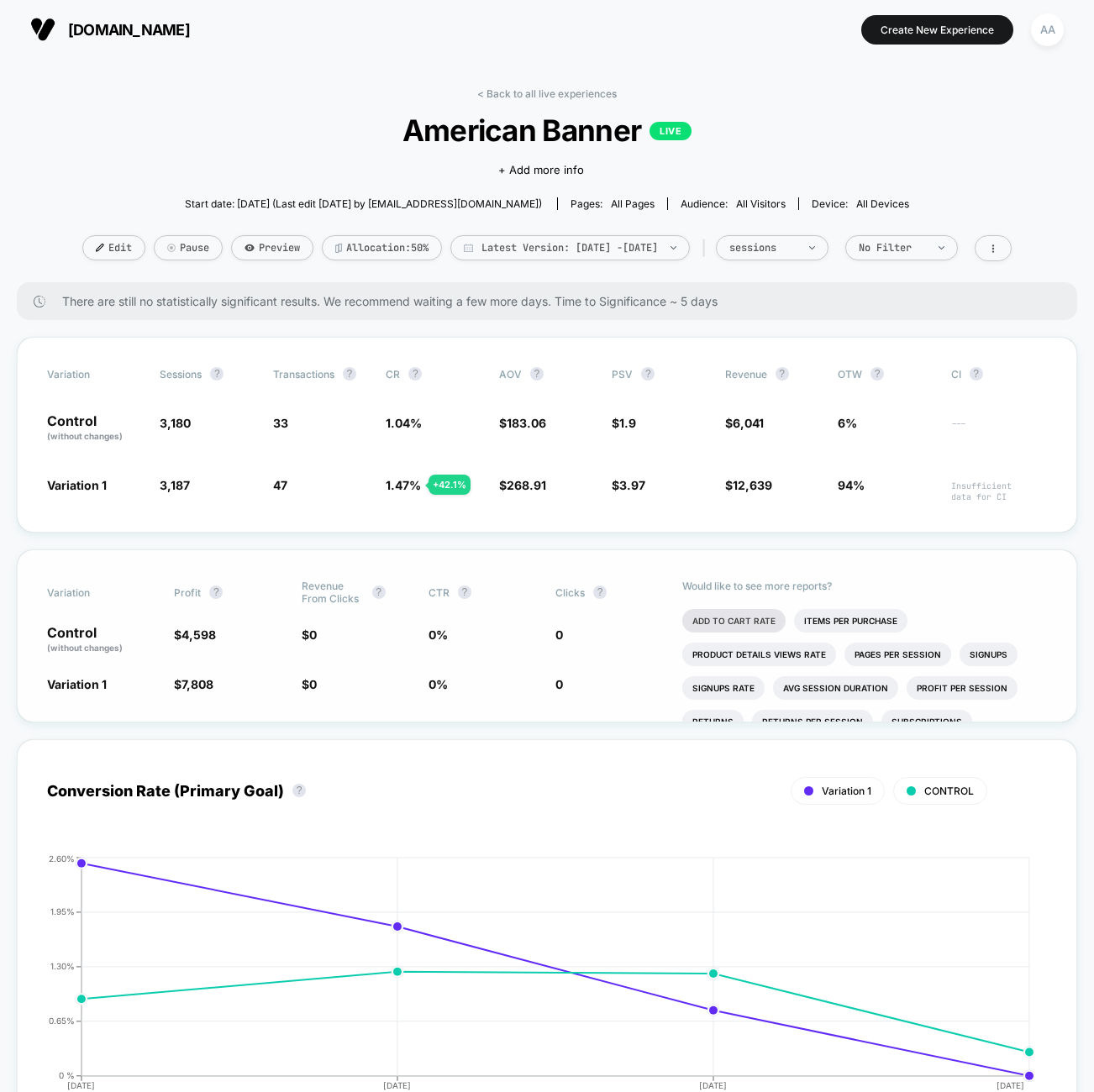 click on "Add To Cart Rate" at bounding box center (734, 621) 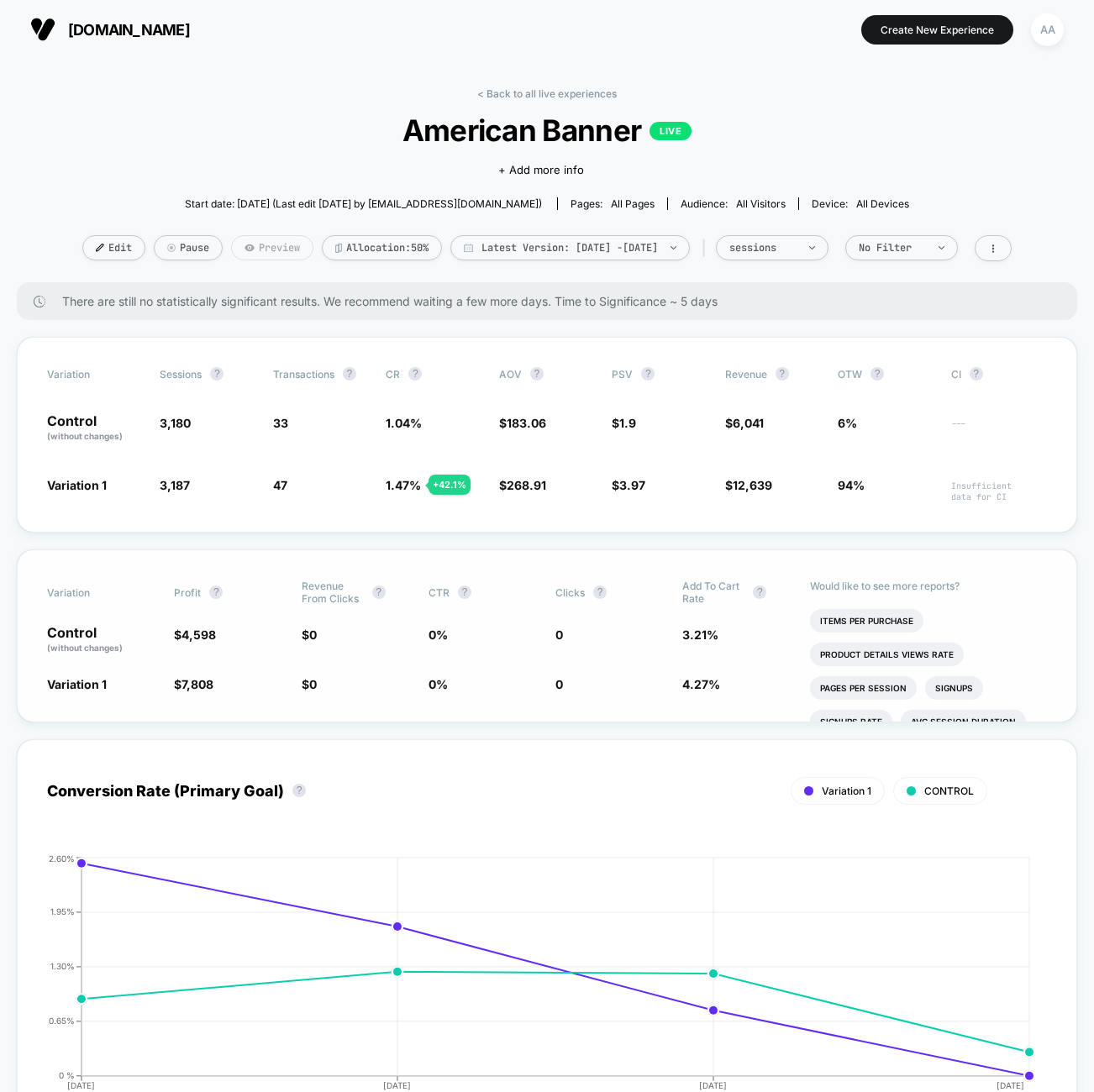 click on "Preview" at bounding box center [272, 248] 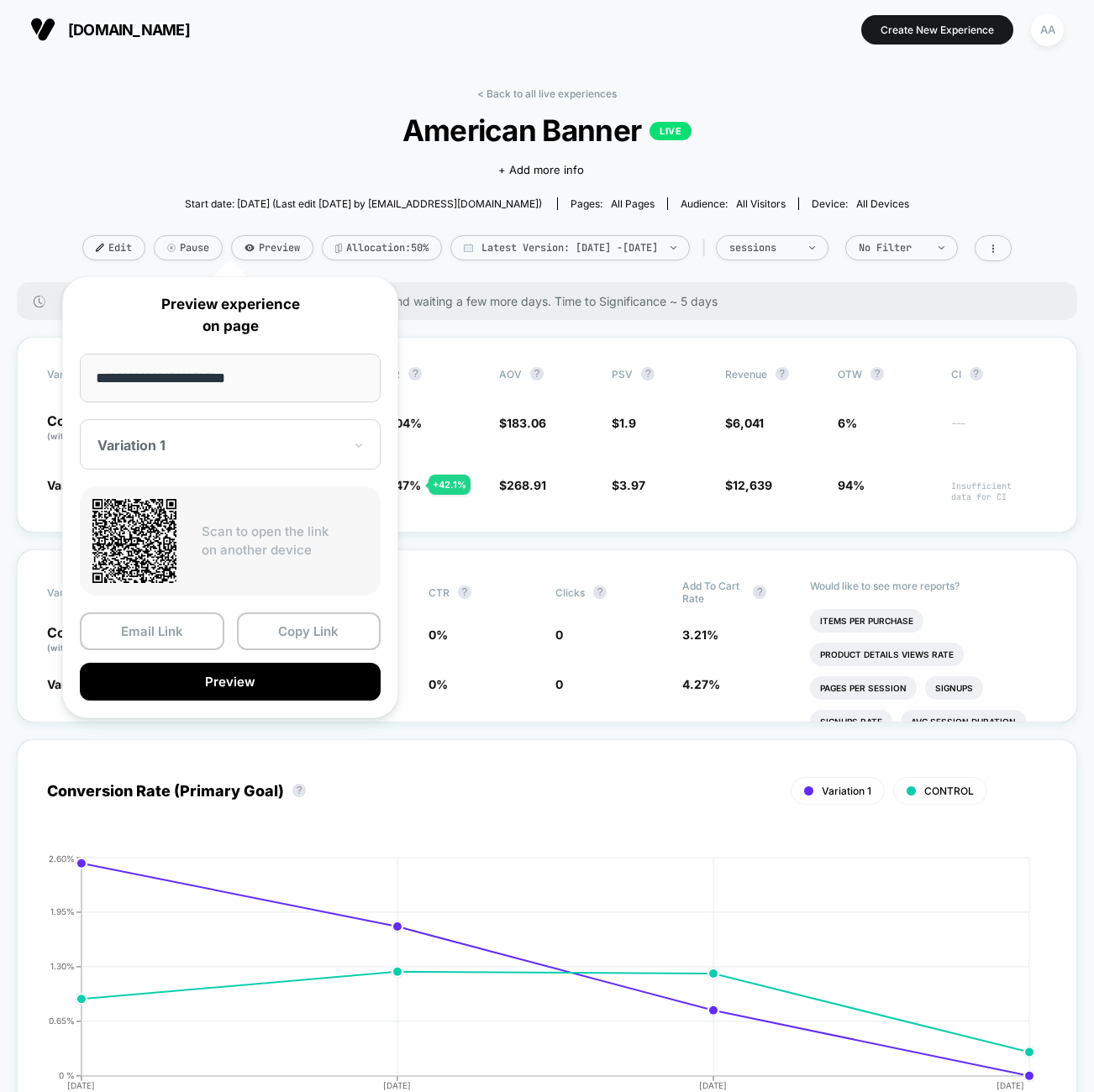 click on "Email Link Copy Link Preview" at bounding box center (230, 656) 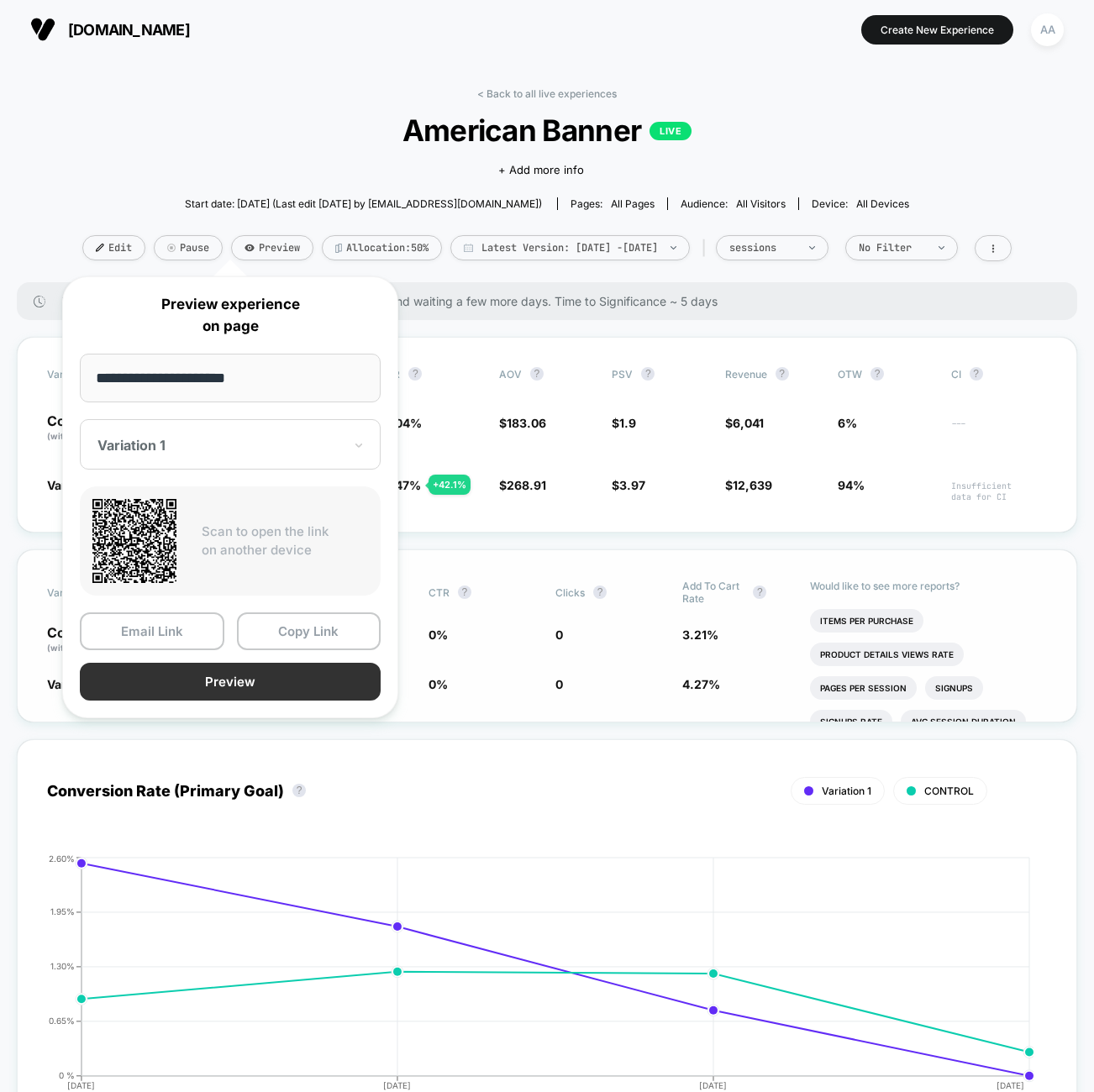 click on "Preview" at bounding box center [230, 681] 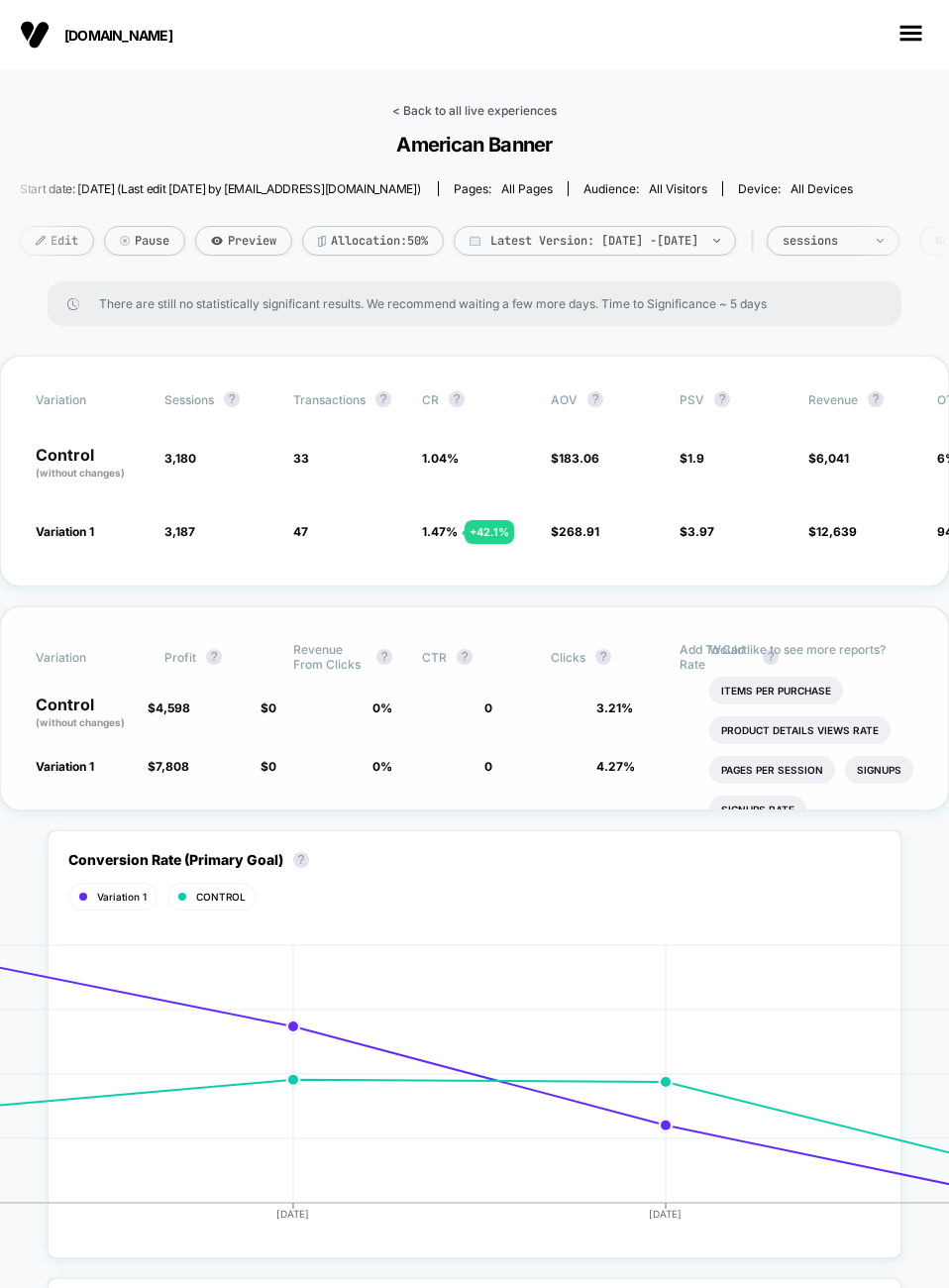click on "< Back to all live experiences" at bounding box center [474, 110] 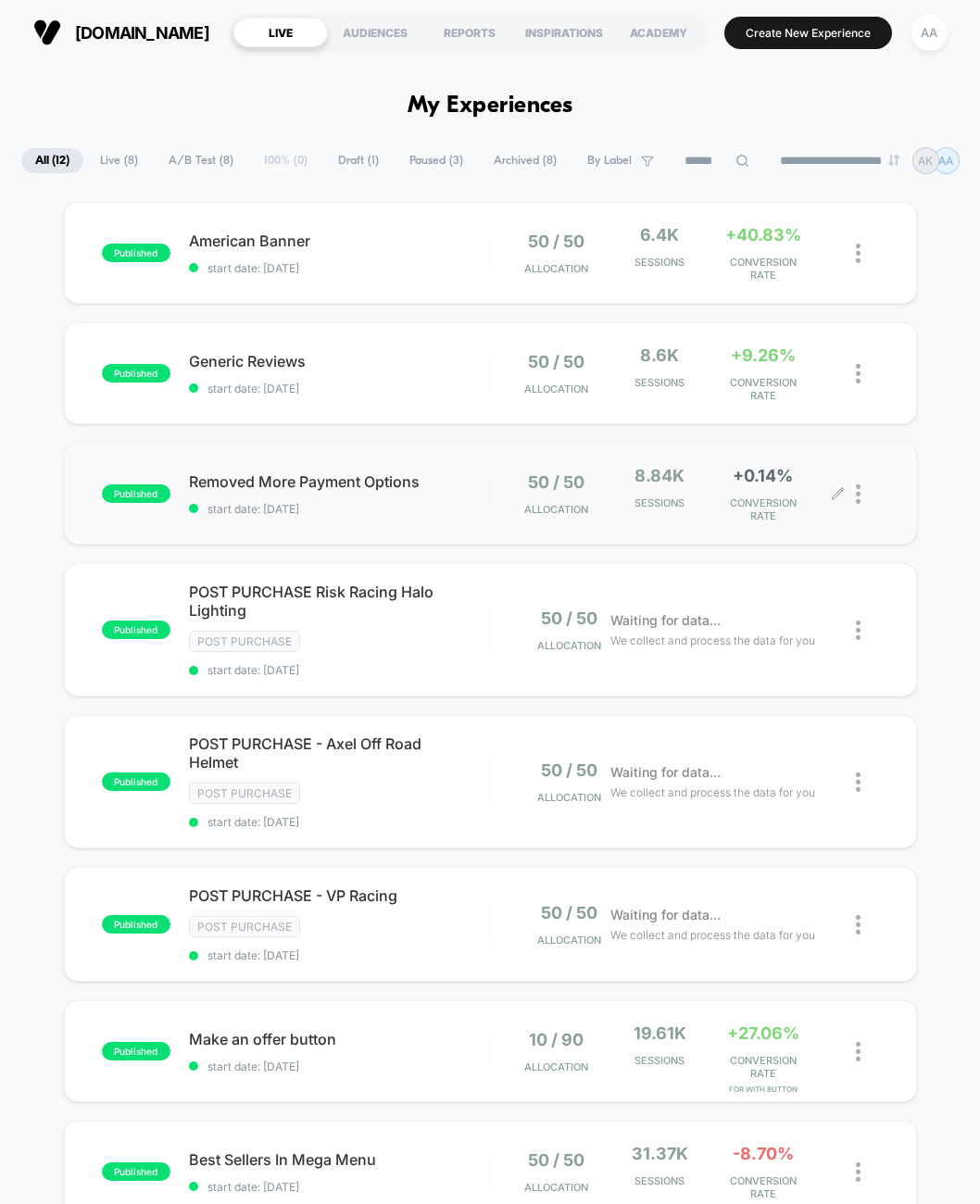 click on "50 / 50 Allocation 8.84k Sessions +0.14% CONVERSION RATE" at bounding box center [685, 494] 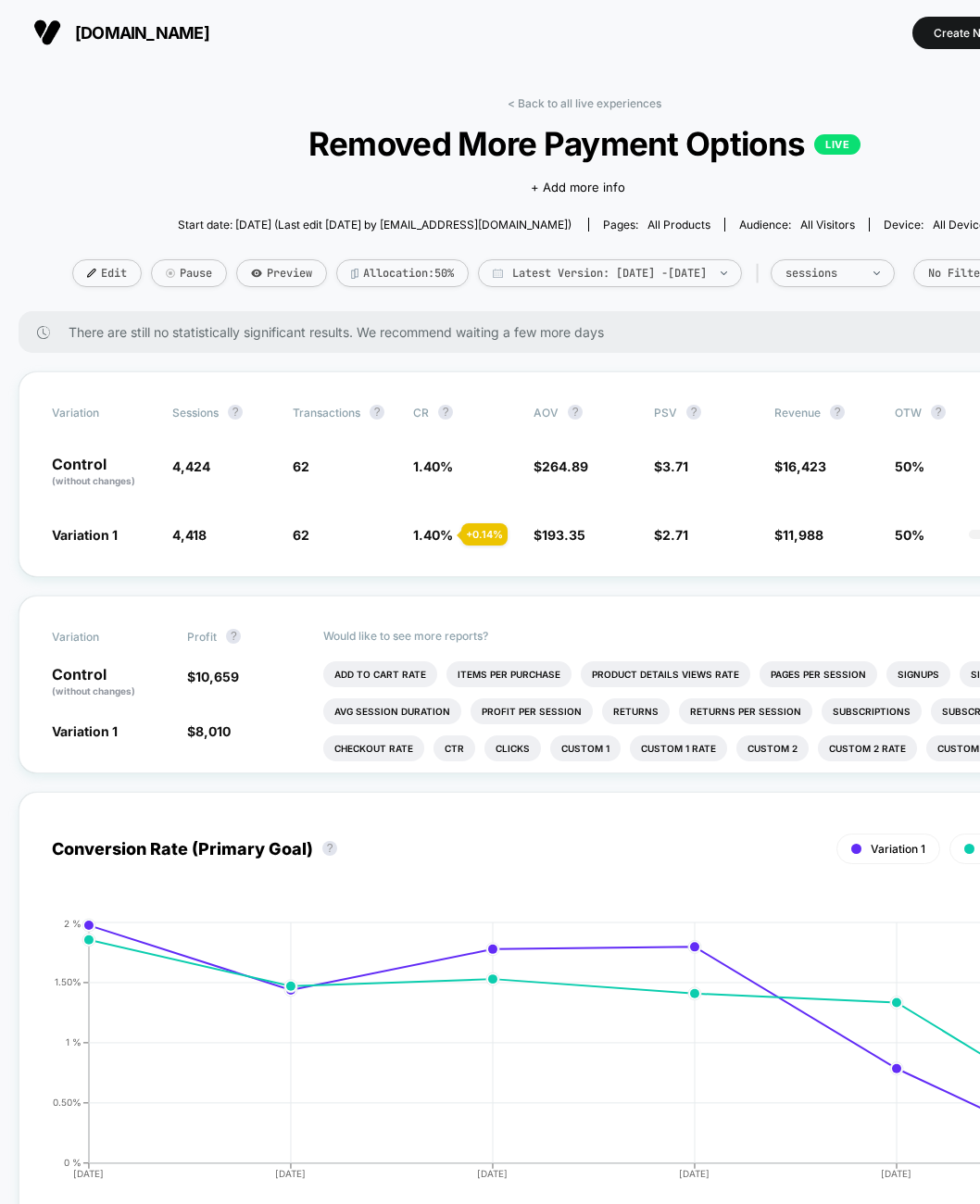 drag, startPoint x: 6, startPoint y: 484, endPoint x: -31, endPoint y: 484, distance: 37 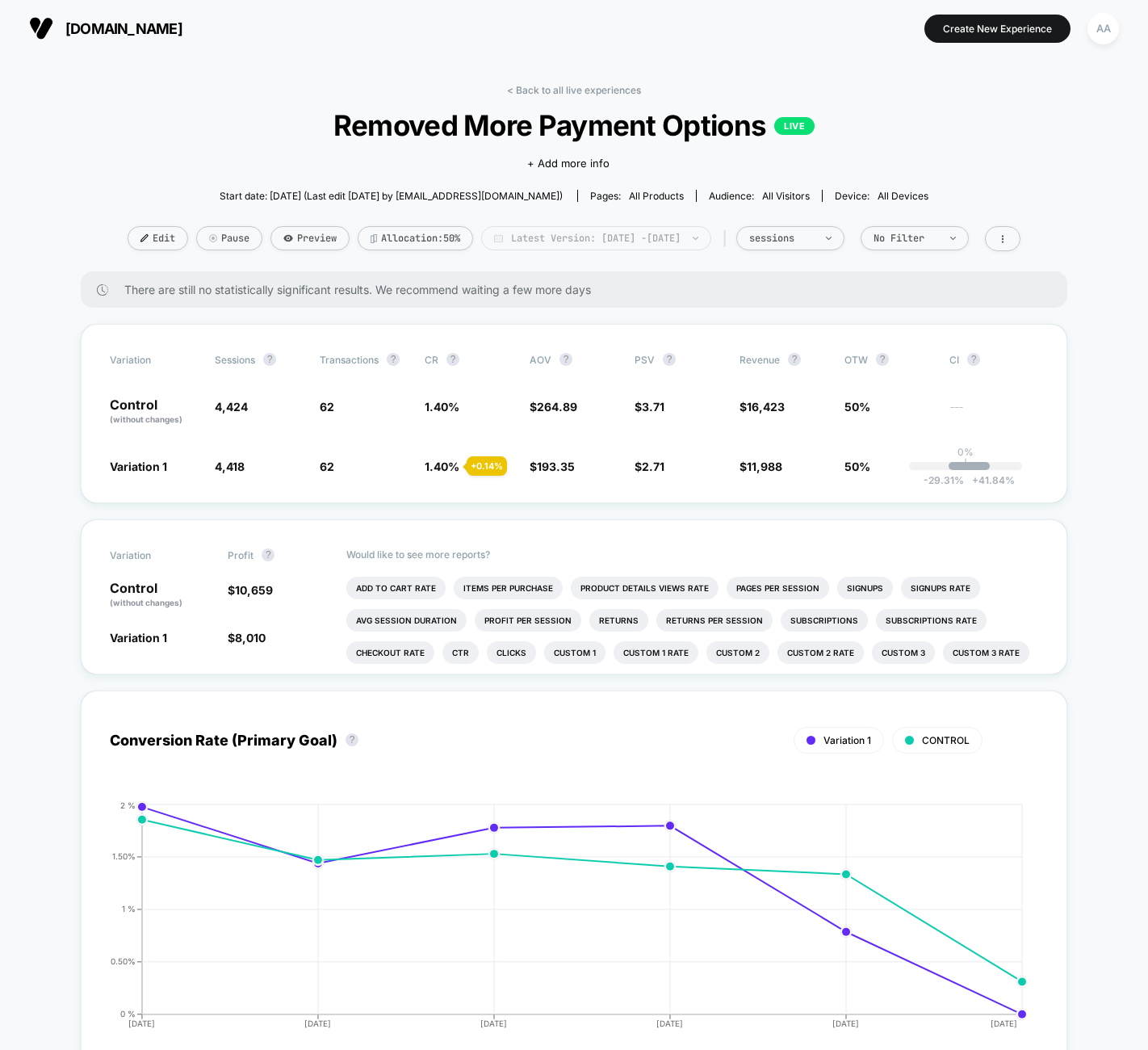 click on "Latest Version:     [DATE]    -    [DATE]" at bounding box center [596, 238] 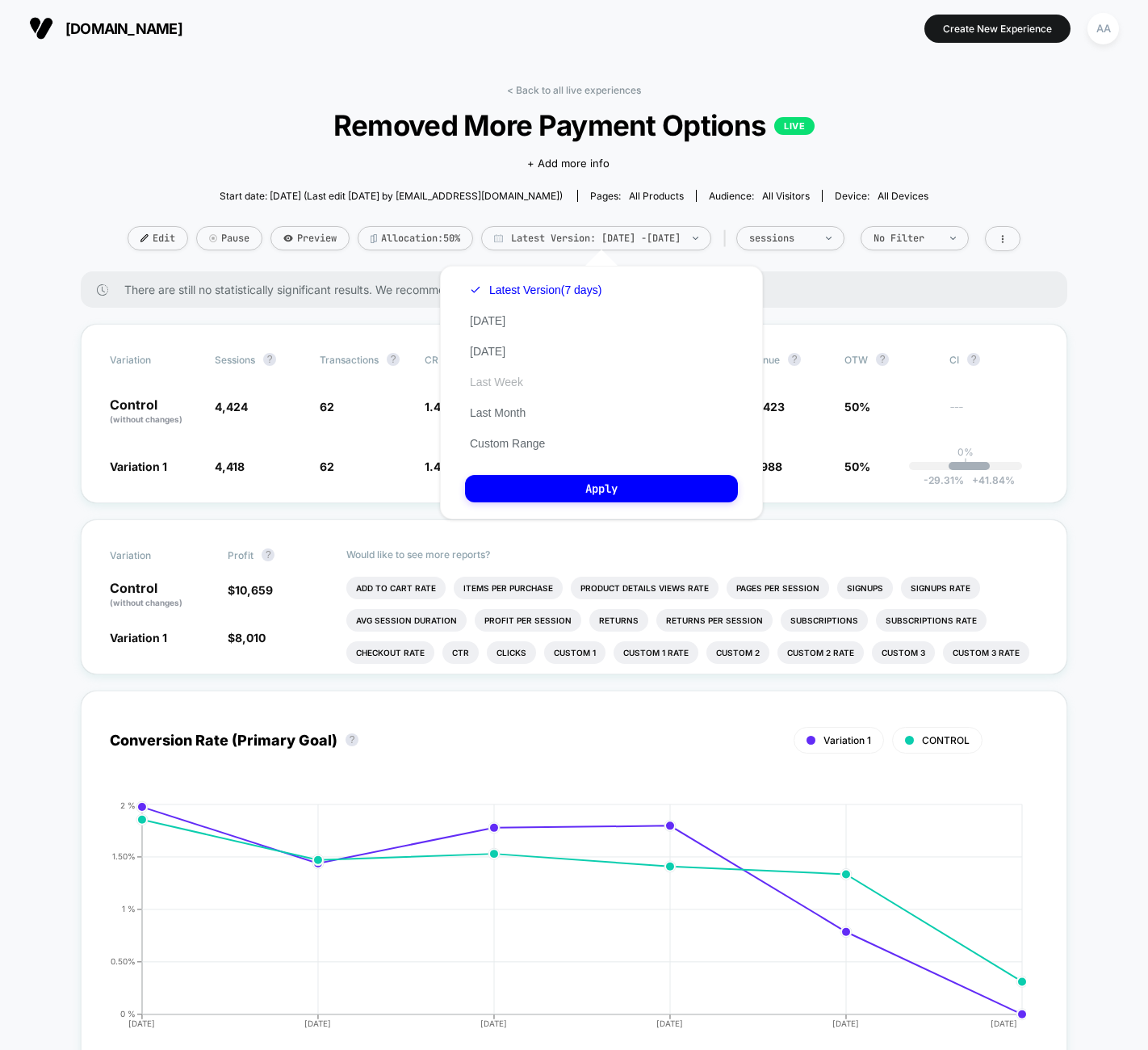 click on "Last Week" at bounding box center (496, 382) 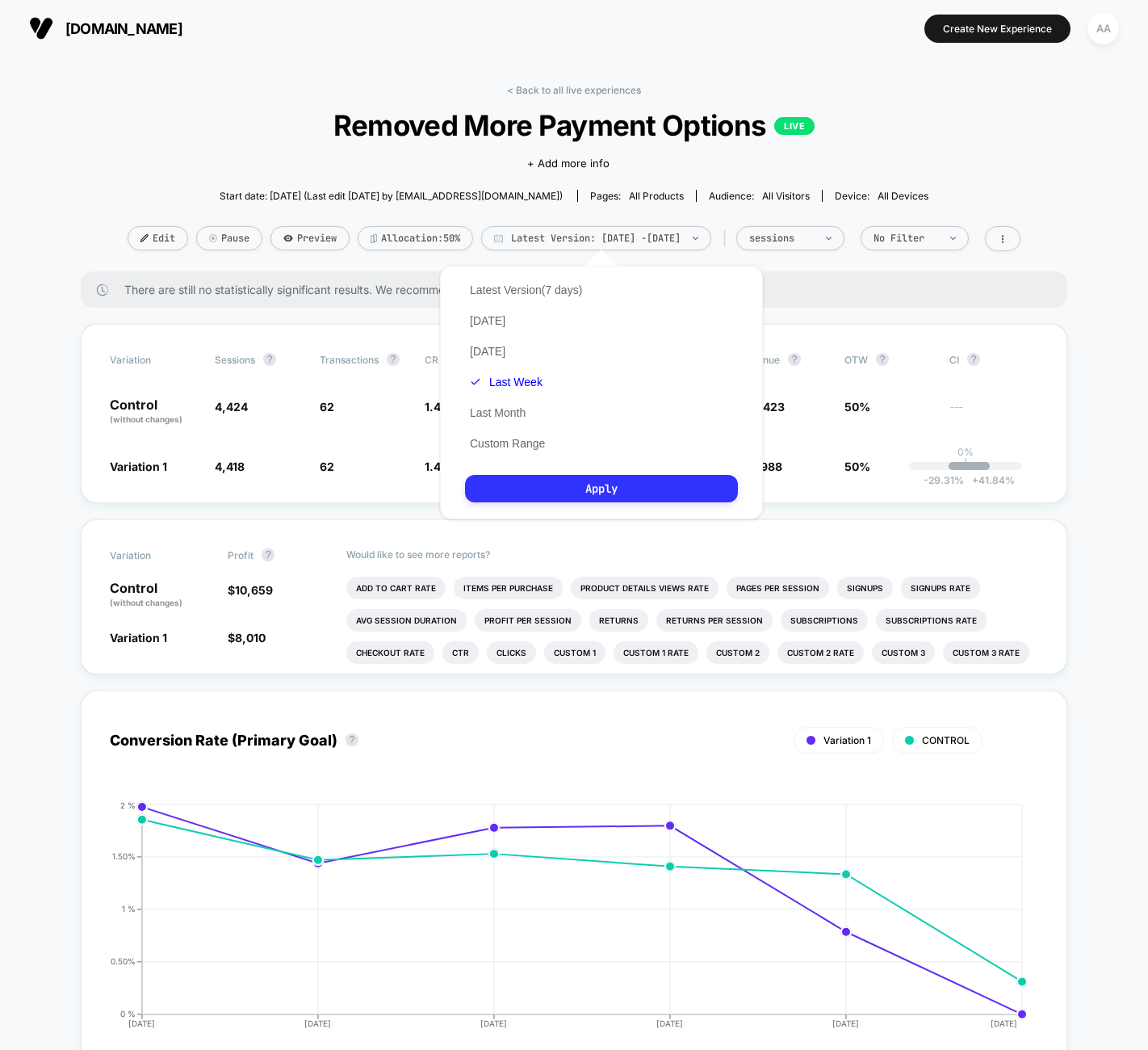 click on "Apply" at bounding box center (601, 489) 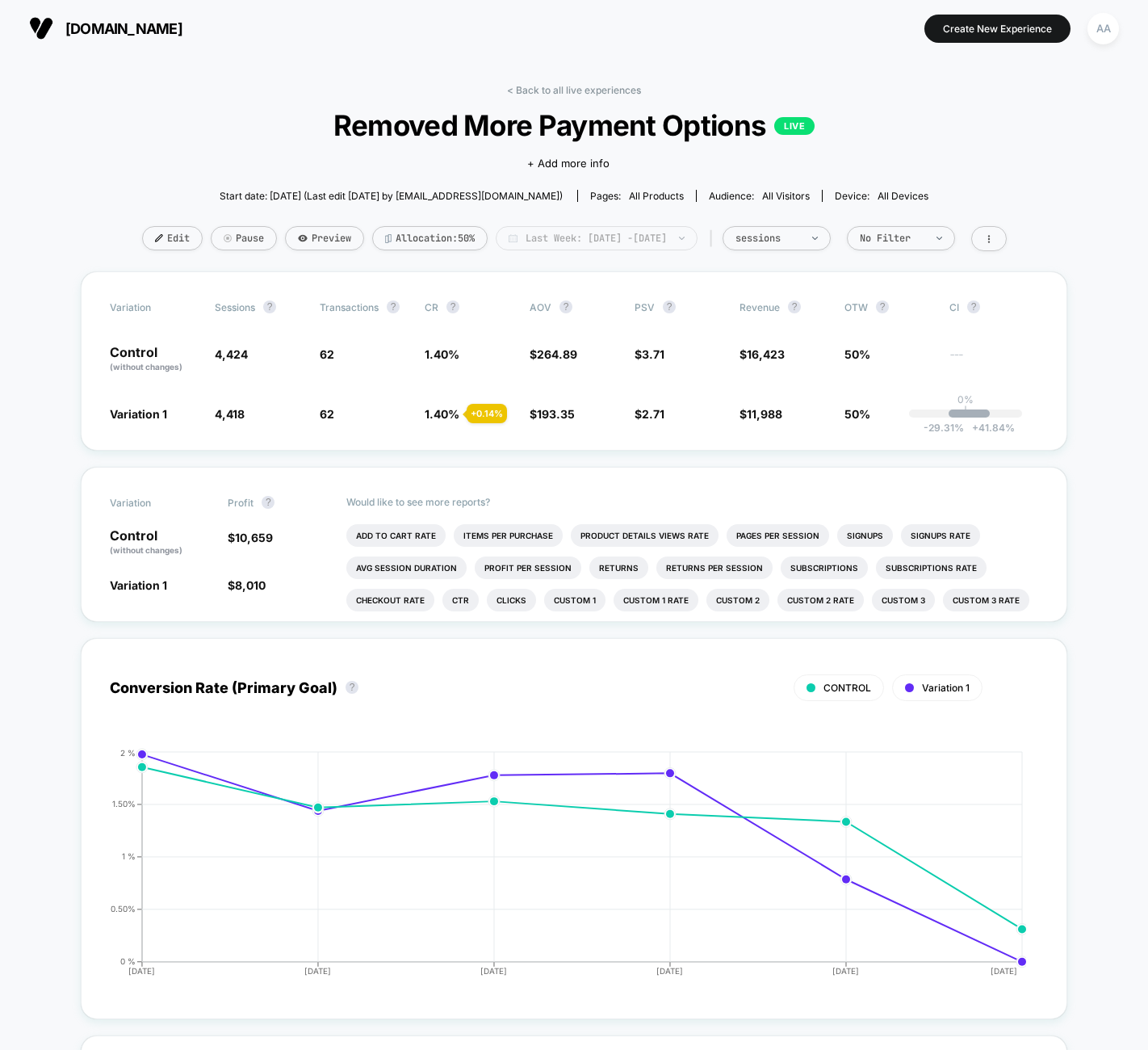 click on "Last Week:     [DATE]    -    [DATE]" at bounding box center [597, 238] 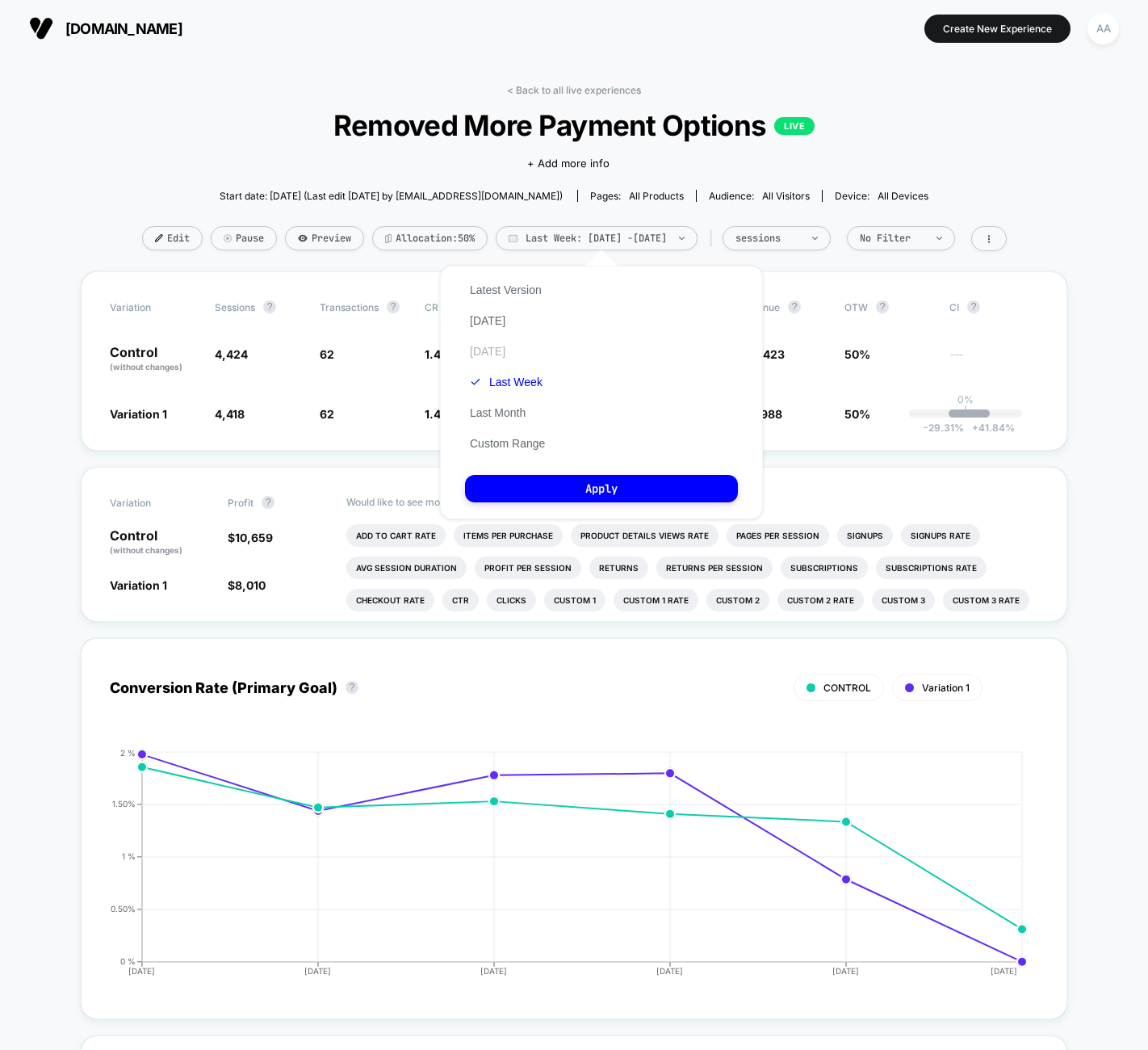 click on "[DATE]" at bounding box center [488, 351] 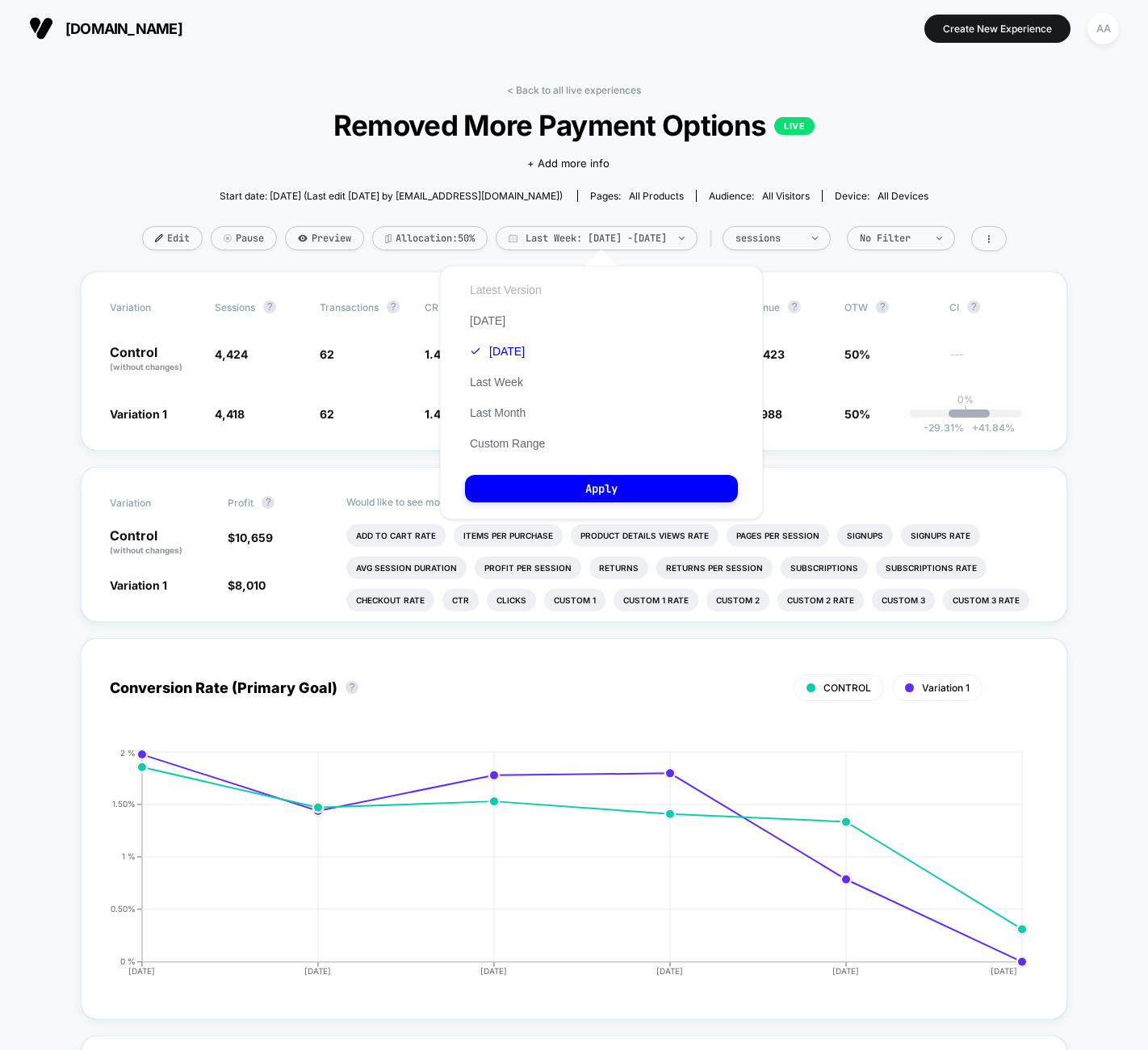 click on "Latest Version" at bounding box center (505, 290) 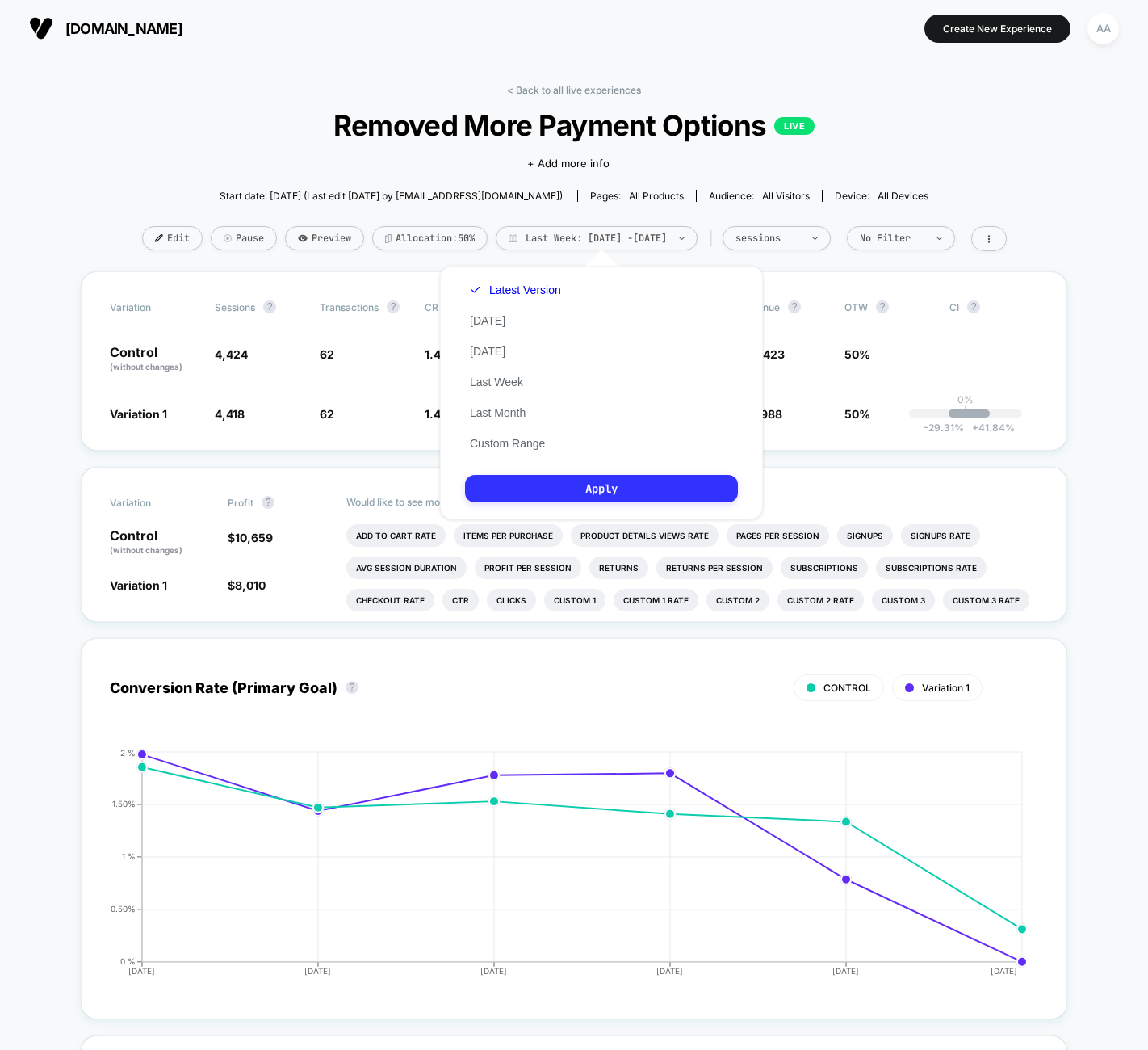 click on "Apply" at bounding box center [601, 489] 